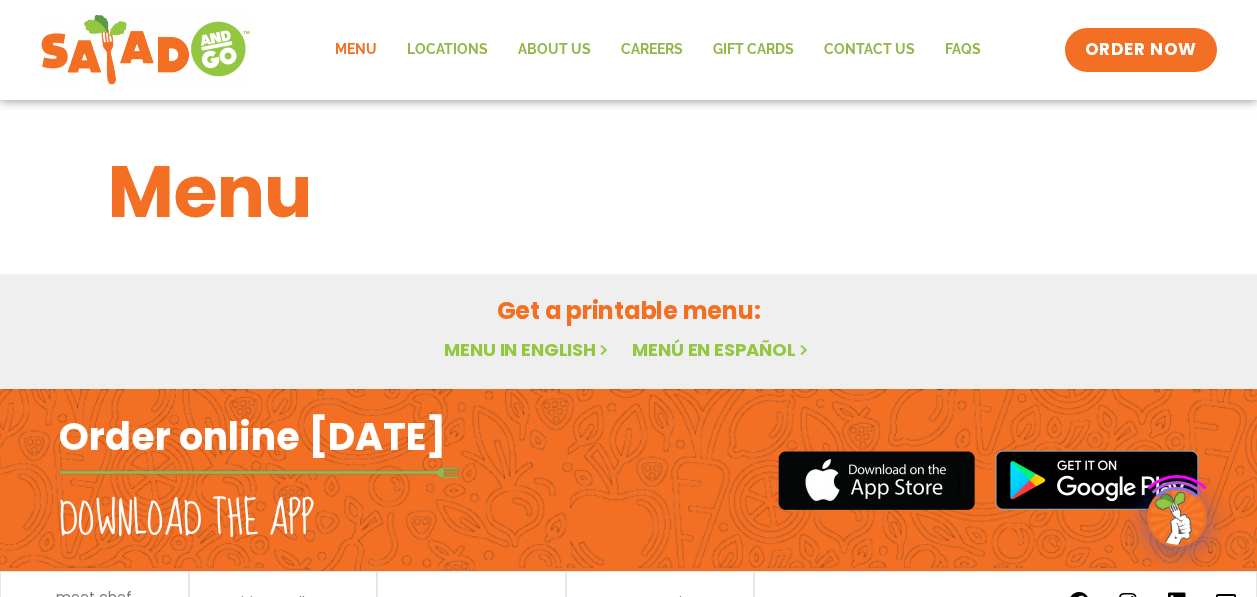 scroll, scrollTop: 0, scrollLeft: 0, axis: both 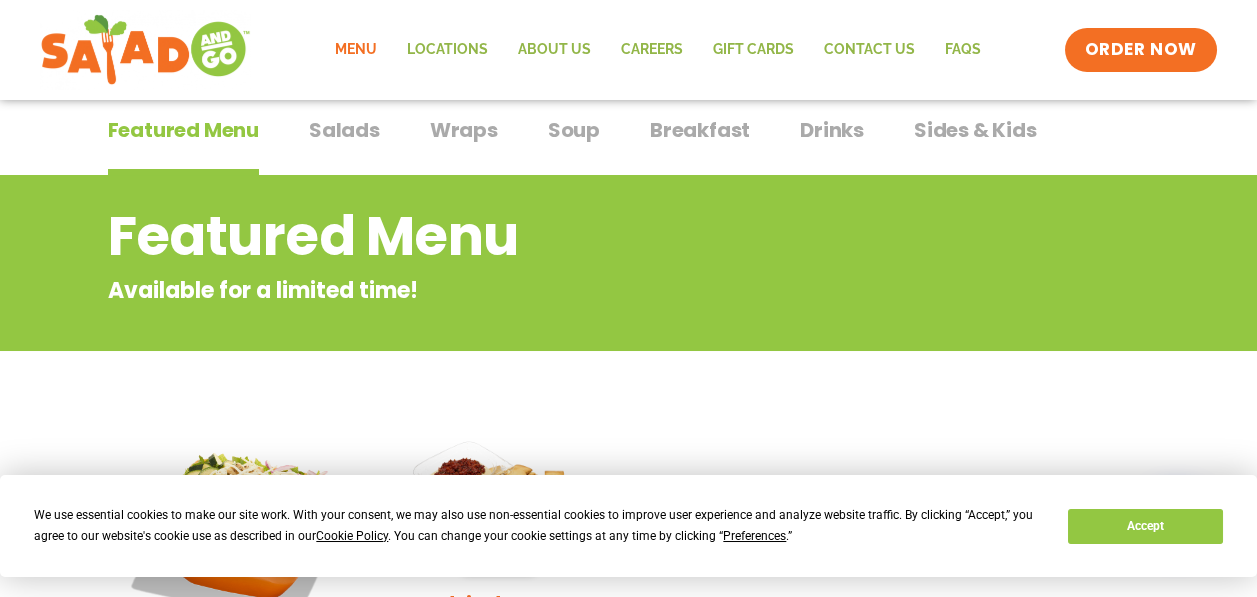 click on "Salads" at bounding box center (344, 130) 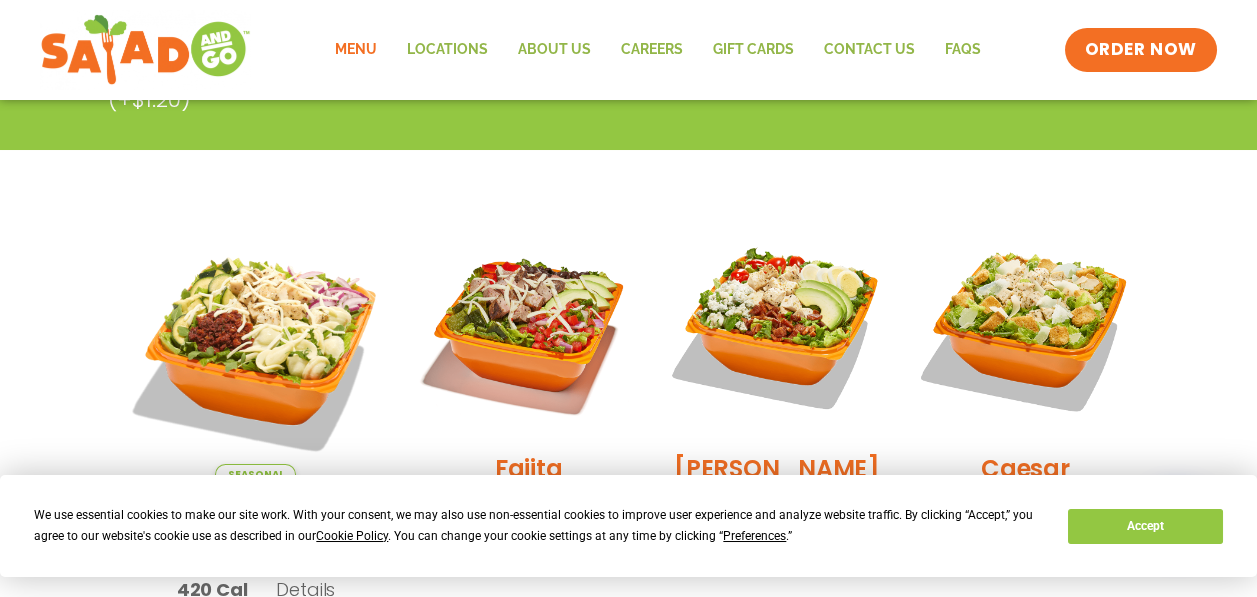 scroll, scrollTop: 546, scrollLeft: 0, axis: vertical 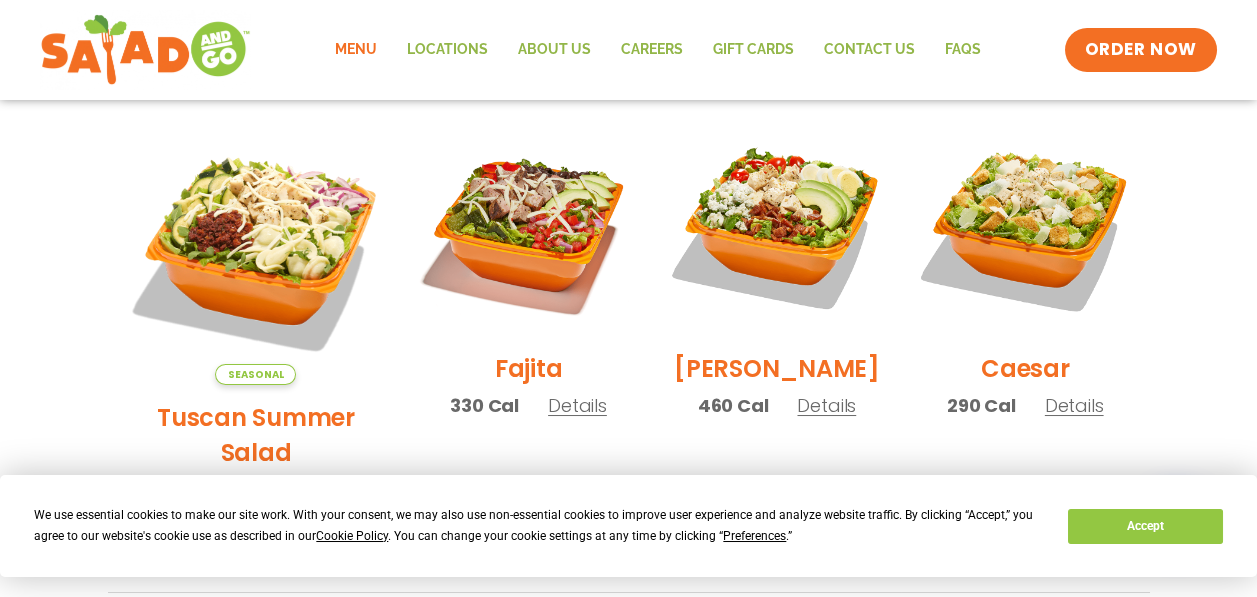 click on "Details" at bounding box center [577, 405] 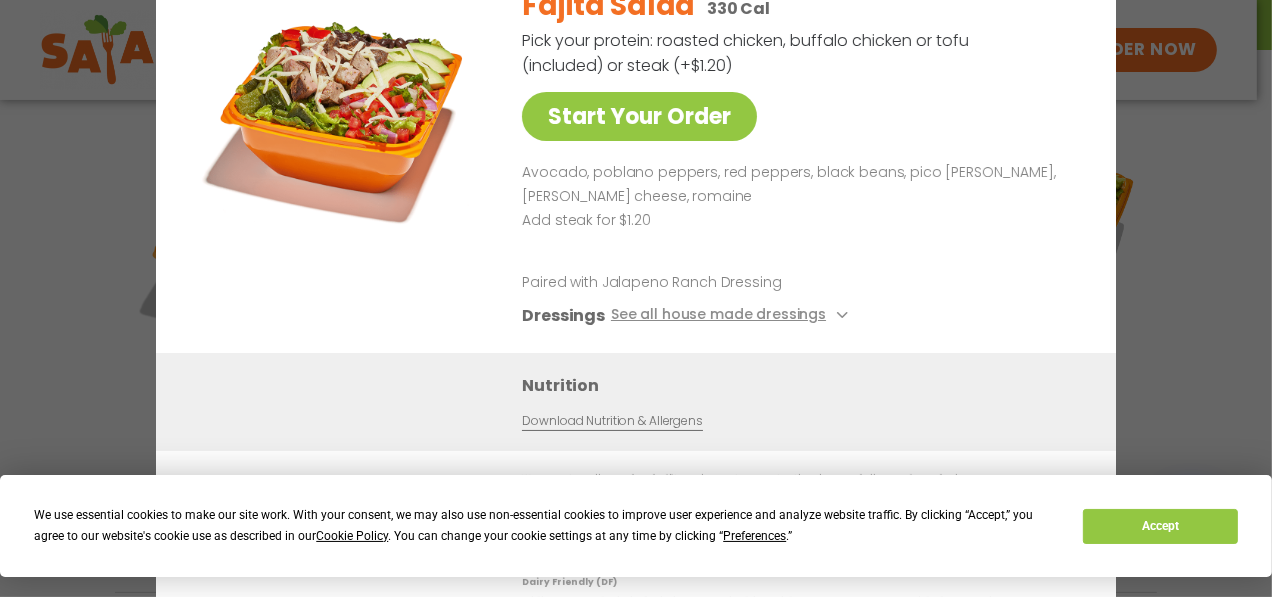 drag, startPoint x: 1194, startPoint y: 234, endPoint x: 1174, endPoint y: 321, distance: 89.26926 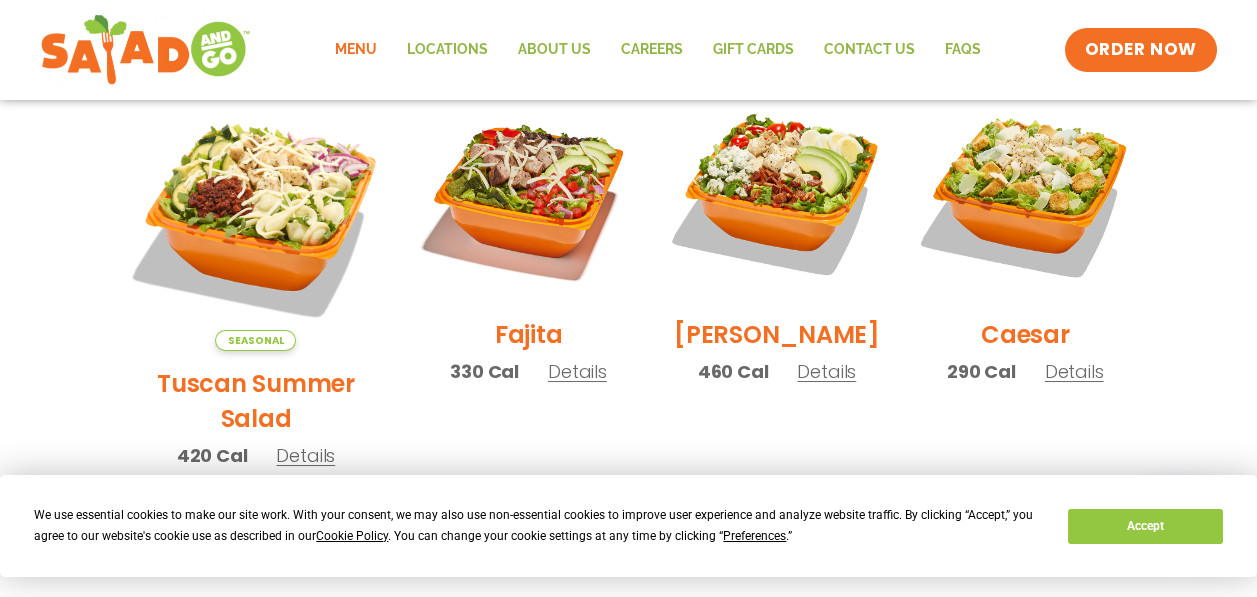 scroll, scrollTop: 611, scrollLeft: 0, axis: vertical 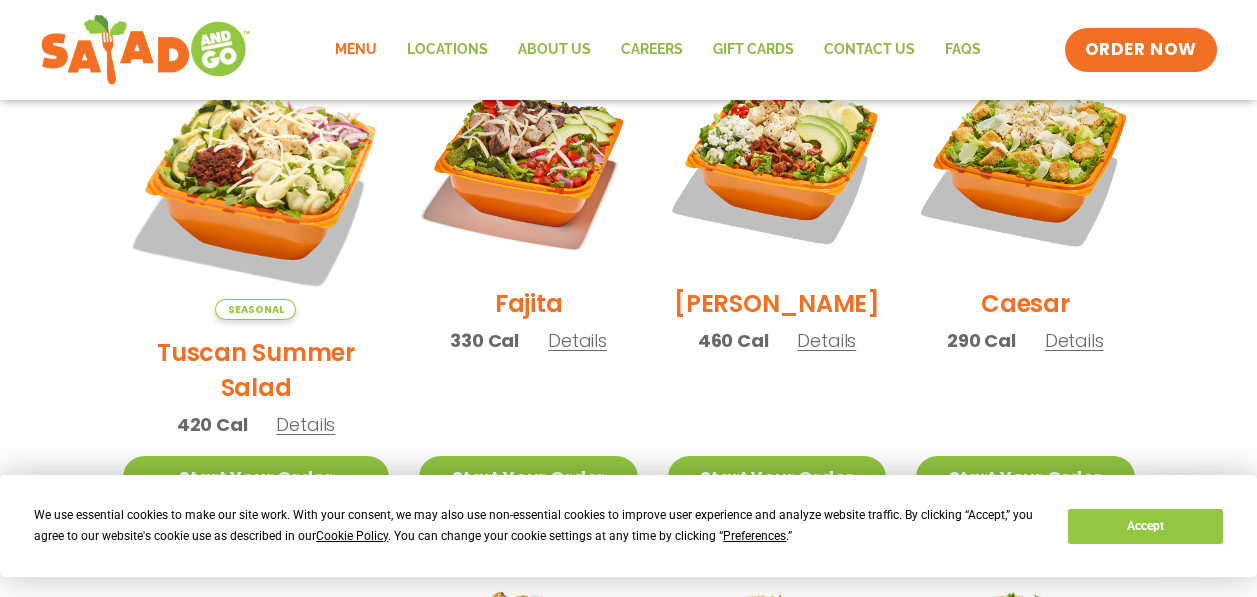 click on "Details" at bounding box center [577, 340] 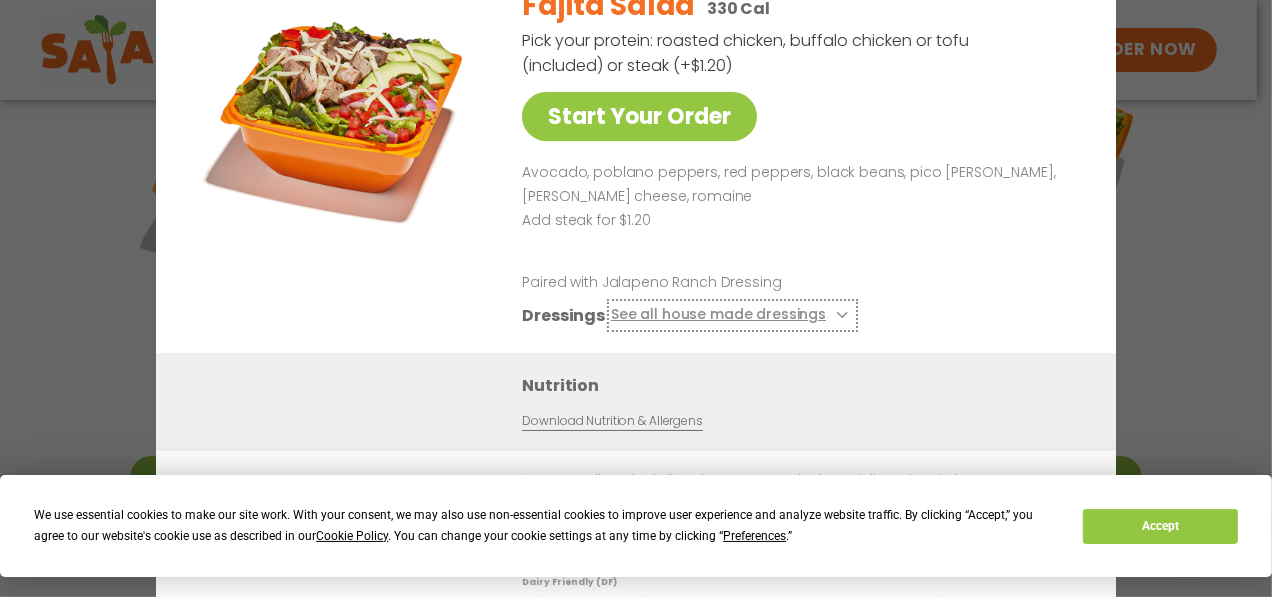click on "See all house made dressings" at bounding box center [732, 315] 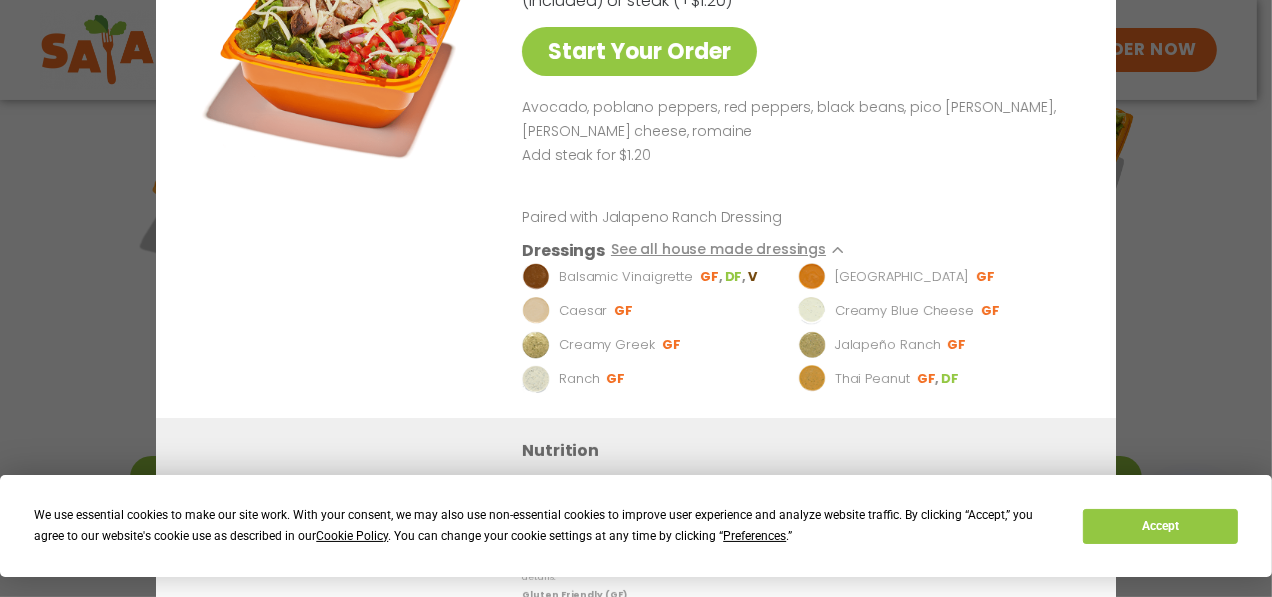 click on "Start Your Order Fajita Salad  330 Cal  Pick your protein: roasted chicken, buffalo chicken or tofu (included) or steak (+$1.20)   Start Your Order Avocado, poblano peppers, red peppers, black beans, pico [PERSON_NAME], [PERSON_NAME] cheese, romaine Add steak for $1.20   Paired with Jalapeno Ranch Dressing Dressings   See all house made dressings    Balsamic Vinaigrette GF DF V   BBQ Ranch [PERSON_NAME] GF   Creamy Blue Cheese GF   Creamy Greek GF   Jalapeño Ranch GF   Ranch GF   Thai Peanut GF DF Nutrition   Download Nutrition & Allergens We are not an allergen free facility and cannot guarantee the absence of allergens in our foods. Nutrition information is based on our standard recipes and portion sizes. Click Nutrition & Allergens above for more details. Gluten Friendly (GF) While our menu includes ingredients that are made without gluten, our restaurants are not gluten free. We take steps to minimize the risk of cross-contact with gluten, but cannot guarantee that these menu items are gluten free." at bounding box center (636, 298) 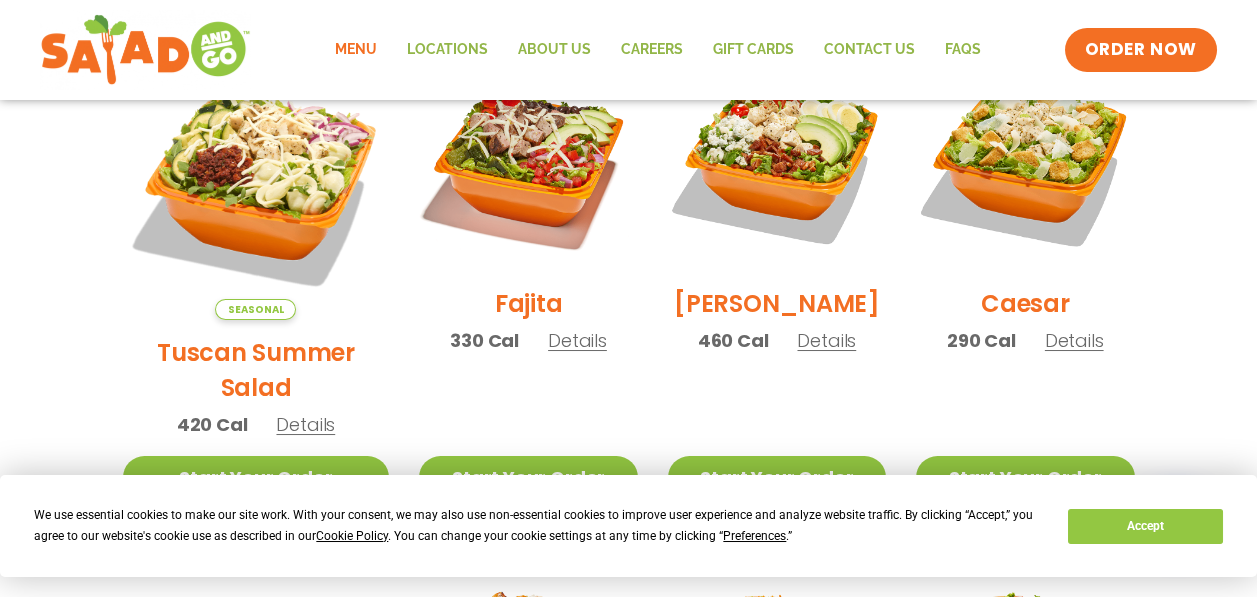 scroll, scrollTop: 511, scrollLeft: 0, axis: vertical 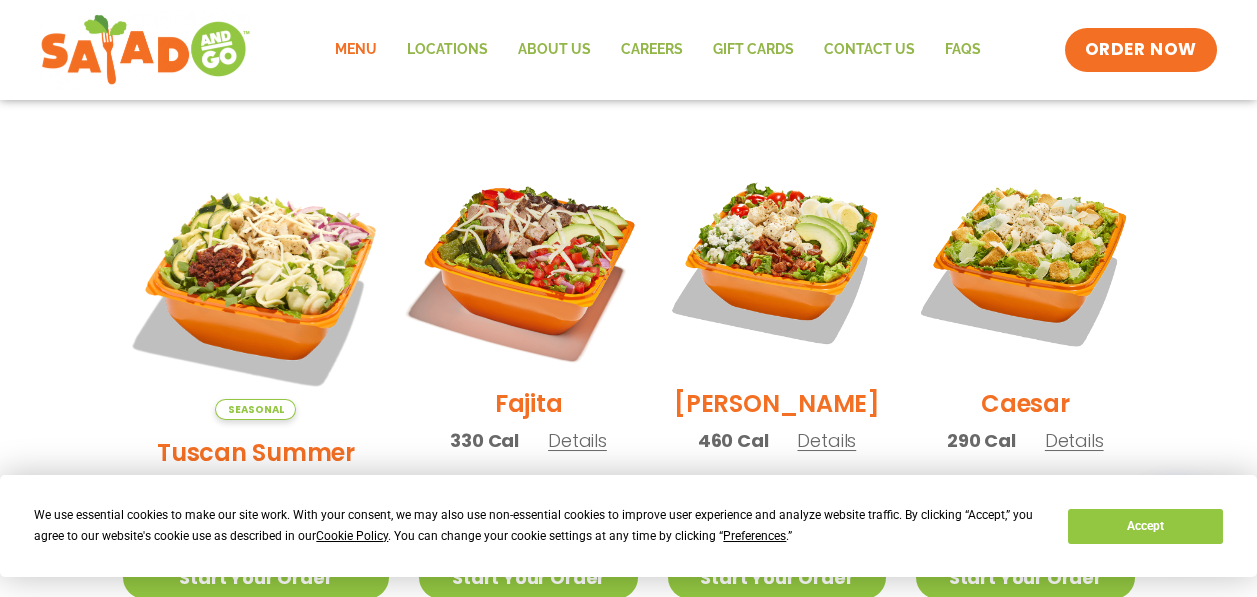 click at bounding box center [528, 262] 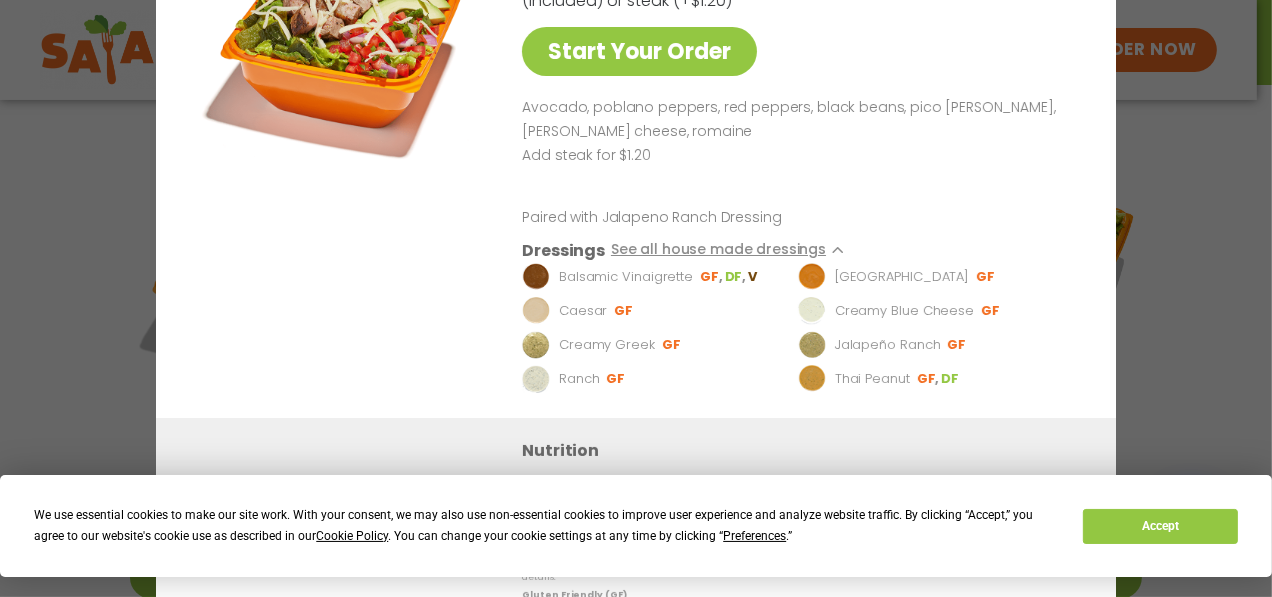 click on "Start Your Order Fajita Salad  330 Cal  Pick your protein: roasted chicken, buffalo chicken or tofu (included) or steak (+$1.20)   Start Your Order Avocado, poblano peppers, red peppers, black beans, pico [PERSON_NAME], [PERSON_NAME] cheese, romaine Add steak for $1.20   Paired with Jalapeno Ranch Dressing Dressings   See all house made dressings    Balsamic Vinaigrette GF DF V   BBQ Ranch [PERSON_NAME] GF   Creamy Blue Cheese GF   Creamy Greek GF   Jalapeño Ranch GF   Ranch GF   Thai Peanut GF DF Nutrition   Download Nutrition & Allergens We are not an allergen free facility and cannot guarantee the absence of allergens in our foods. Nutrition information is based on our standard recipes and portion sizes. Click Nutrition & Allergens above for more details. Gluten Friendly (GF) While our menu includes ingredients that are made without gluten, our restaurants are not gluten free. We take steps to minimize the risk of cross-contact with gluten, but cannot guarantee that these menu items are gluten free." at bounding box center [636, 298] 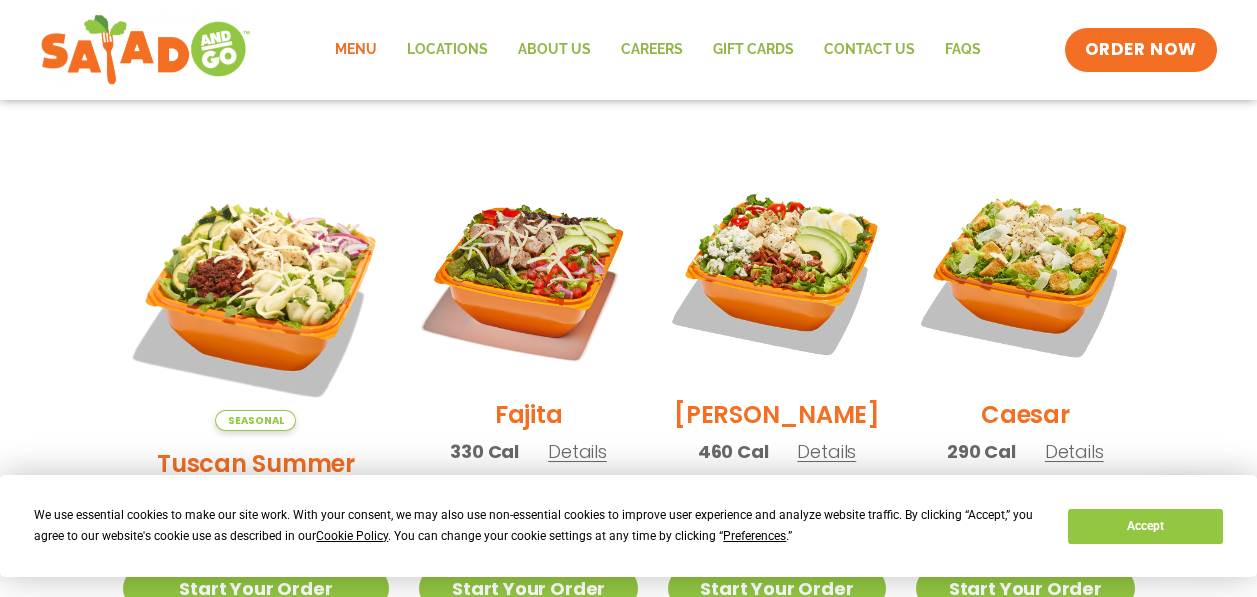 scroll, scrollTop: 611, scrollLeft: 0, axis: vertical 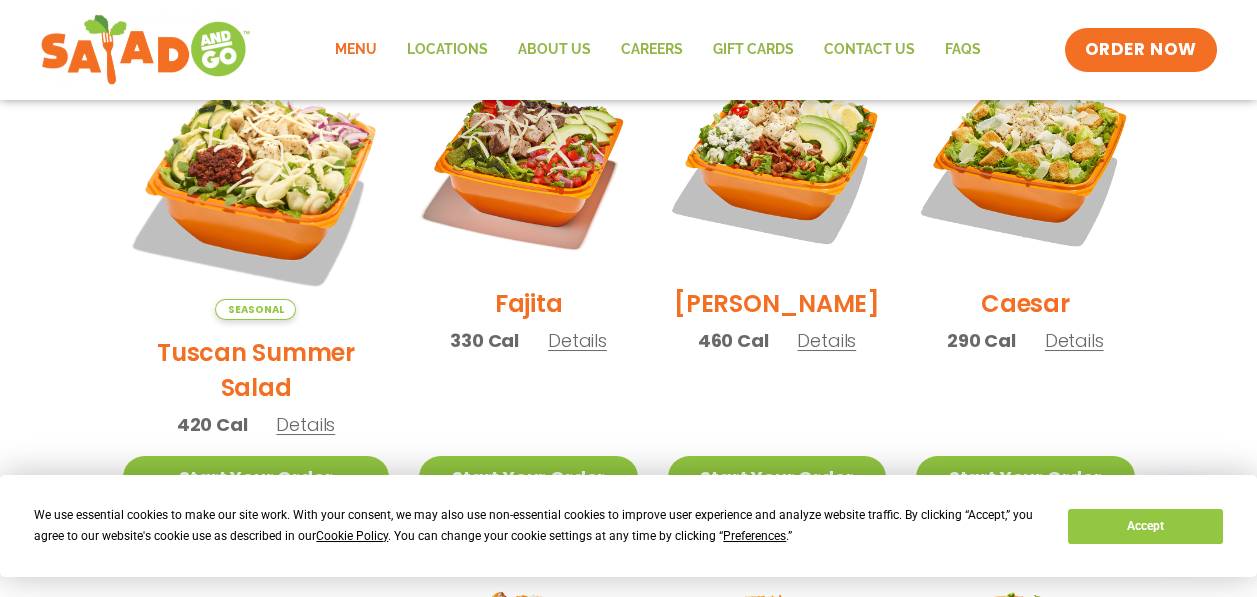 click on "Details" at bounding box center (1074, 340) 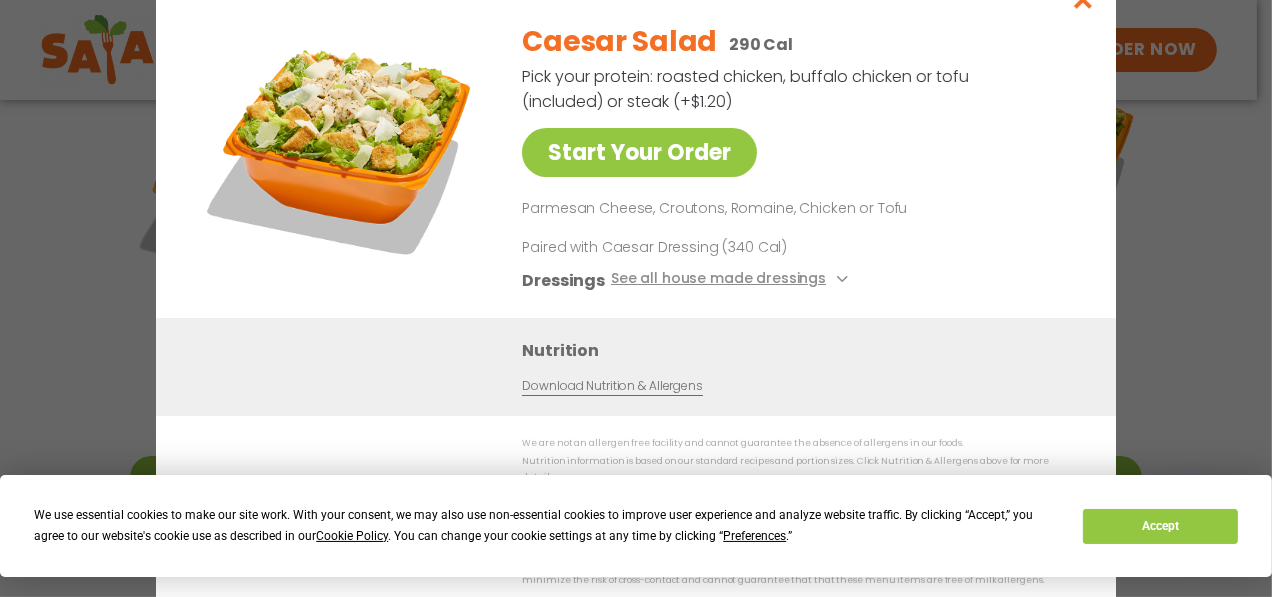 click on "Start Your Order Caesar Salad  290 Cal  Pick your protein: roasted chicken, buffalo chicken or tofu (included) or steak (+$1.20)   Start Your Order Parmesan Cheese, Croutons, Romaine, Chicken or Tofu Paired with Caesar Dressing (340 Cal) Dressings   See all house made dressings    [PERSON_NAME]   Balsamic Vinaigrette GF DF V   BBQ Ranch GF   Creamy Blue Cheese GF   Creamy Greek GF   Jalapeño Ranch GF   Ranch GF   Thai Peanut GF DF Nutrition   Download Nutrition & Allergens We are not an allergen free facility and cannot guarantee the absence of allergens in our foods. Nutrition information is based on our standard recipes and portion sizes. Click Nutrition & Allergens above for more details. Gluten Friendly (GF) While our menu includes ingredients that are made without gluten, our restaurants are not gluten free. We take steps to minimize the risk of cross-contact with gluten, but cannot guarantee that these menu items are gluten free. Dairy Friendly (DF)" at bounding box center (636, 298) 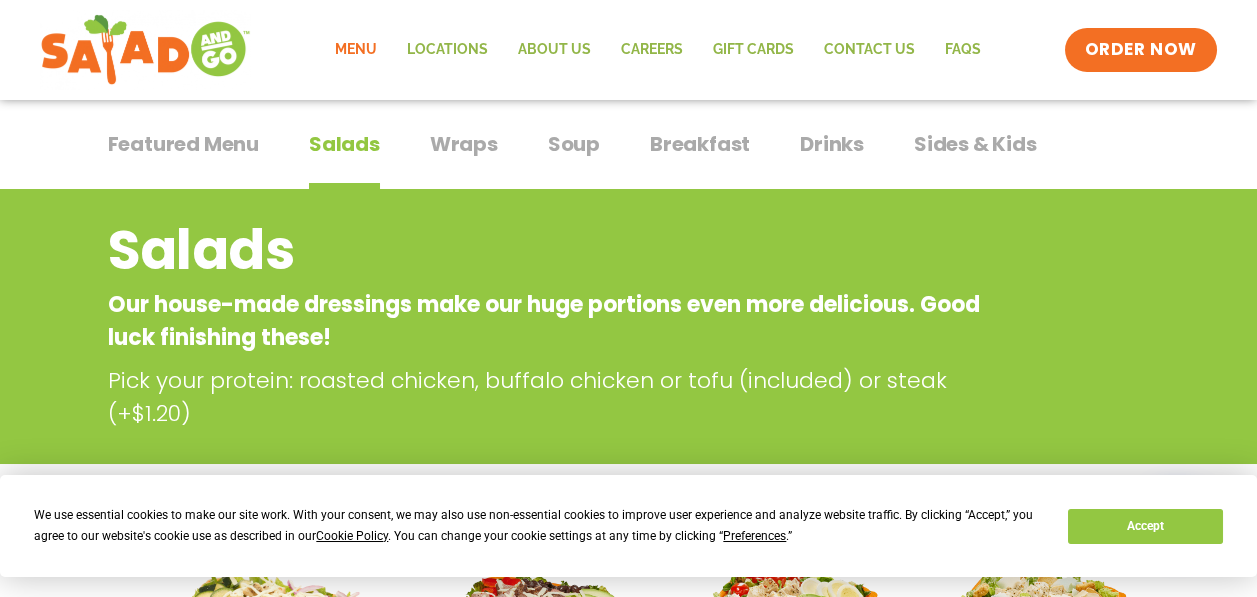 scroll, scrollTop: 111, scrollLeft: 0, axis: vertical 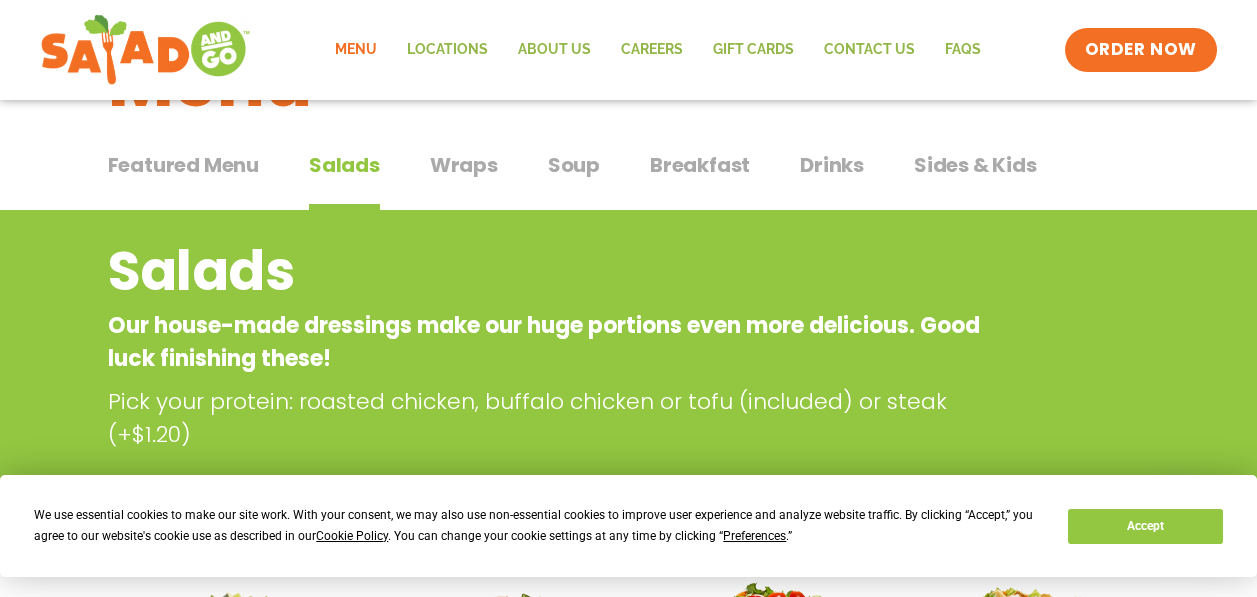 click on "Wraps" at bounding box center [464, 165] 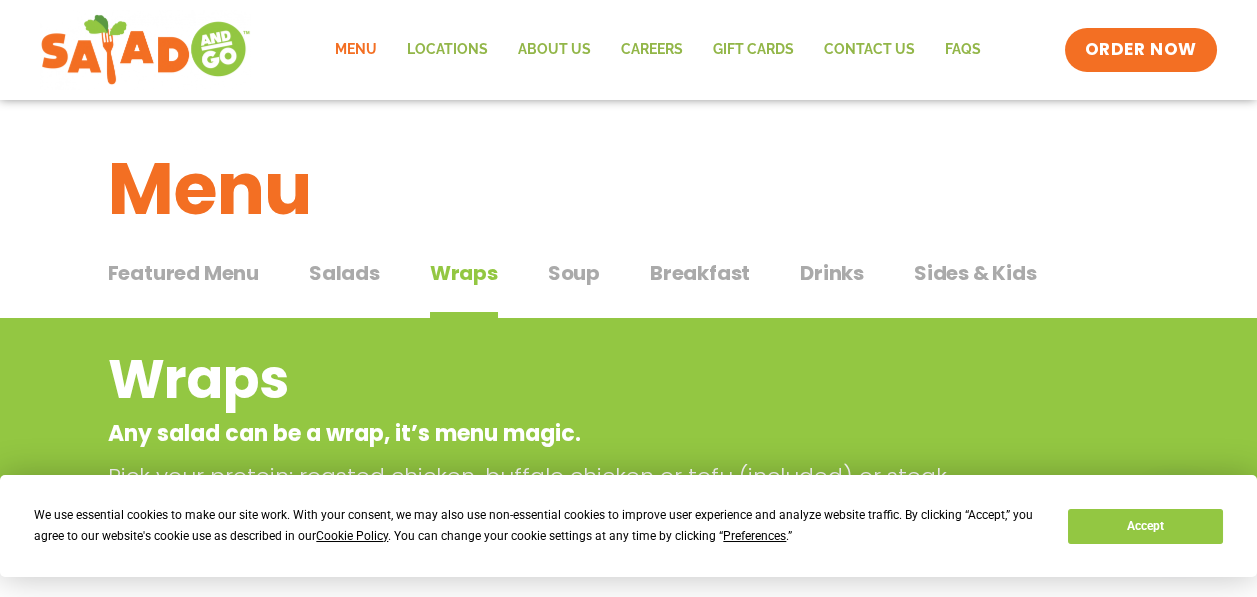 scroll, scrollTop: 0, scrollLeft: 0, axis: both 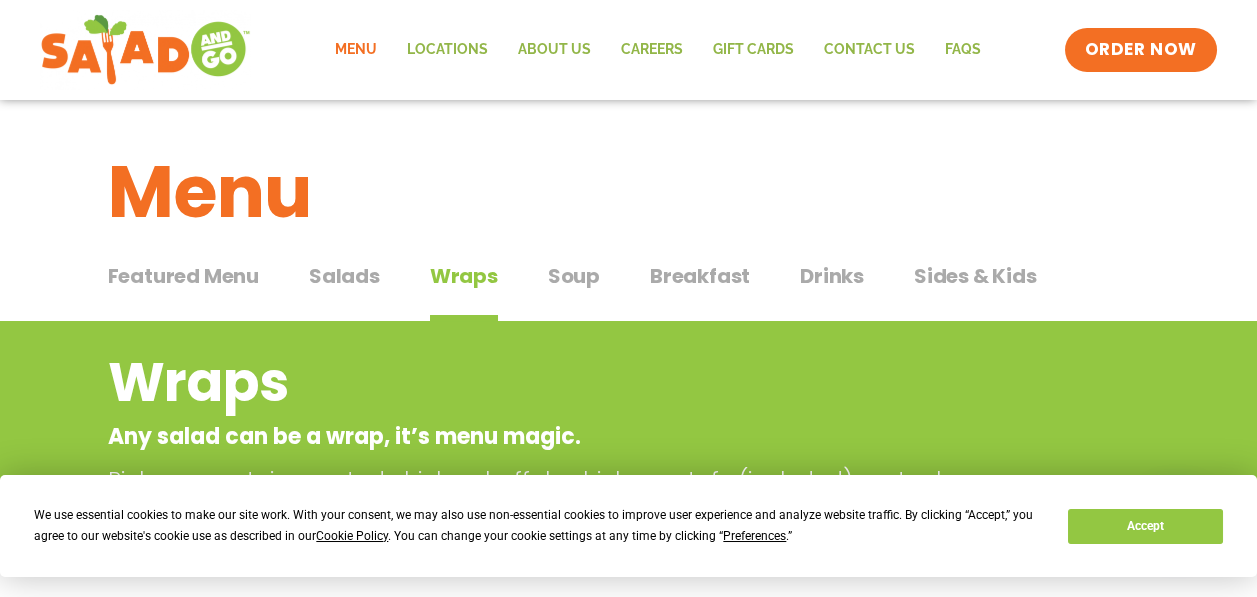 click on "Soup" at bounding box center [574, 276] 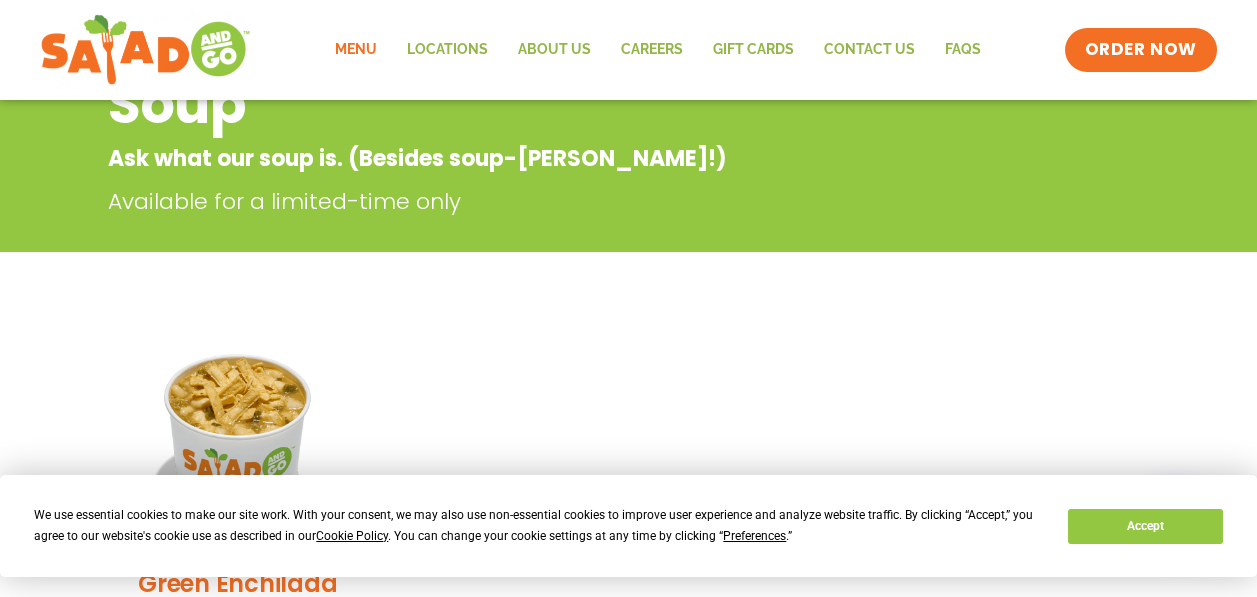 scroll, scrollTop: 0, scrollLeft: 0, axis: both 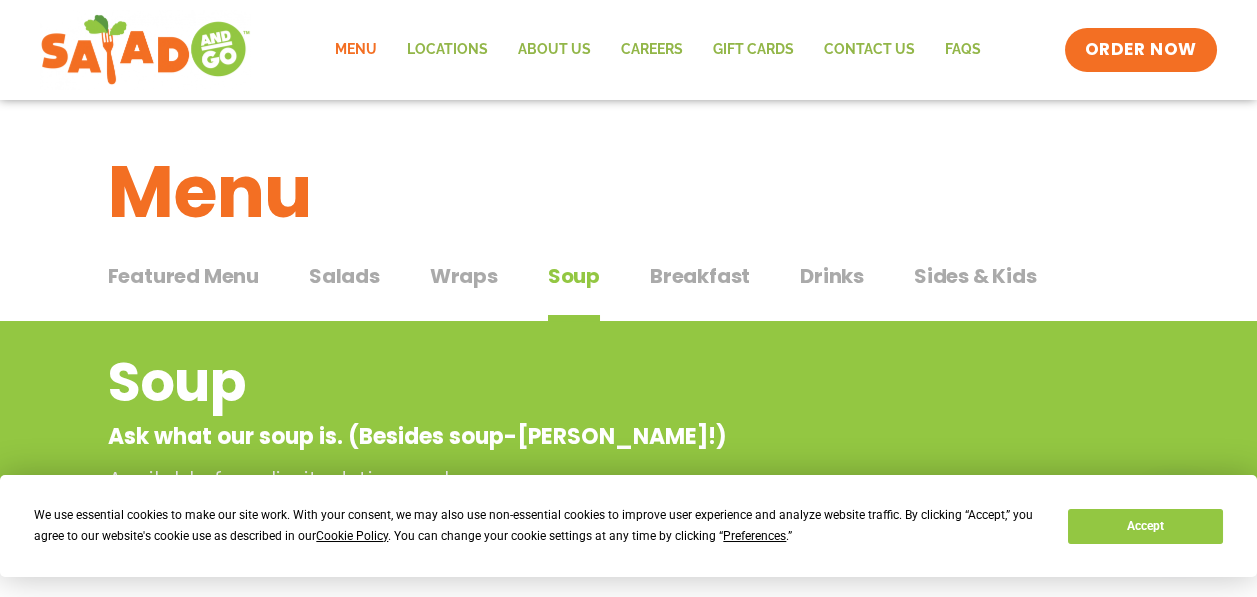 click on "Wraps" at bounding box center (464, 276) 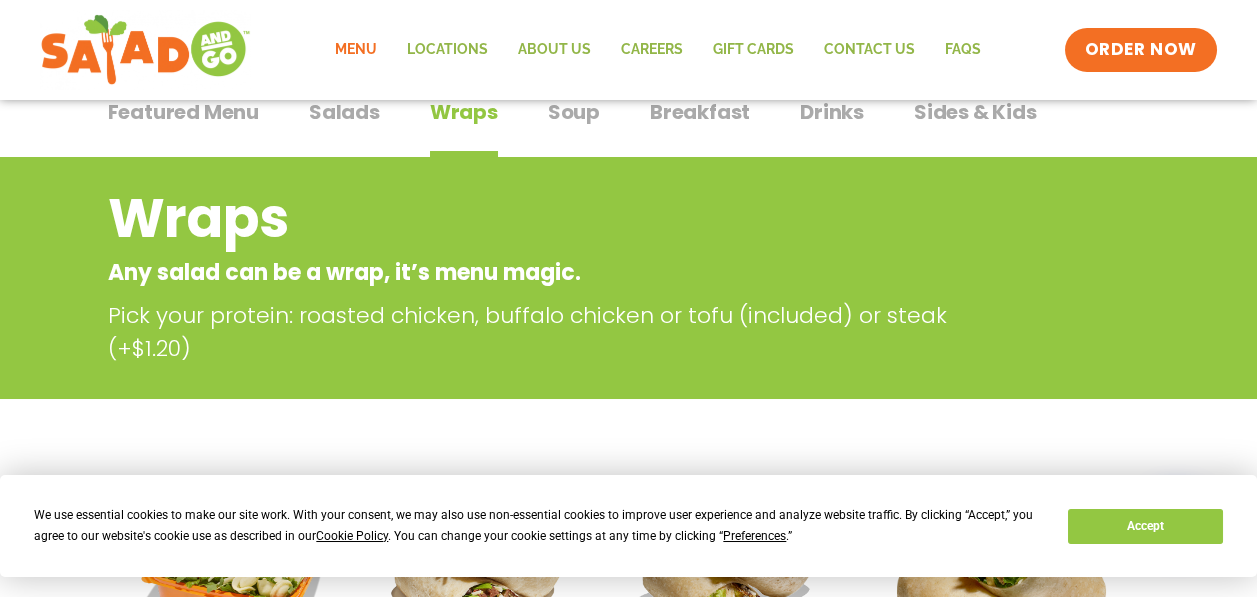 scroll, scrollTop: 0, scrollLeft: 0, axis: both 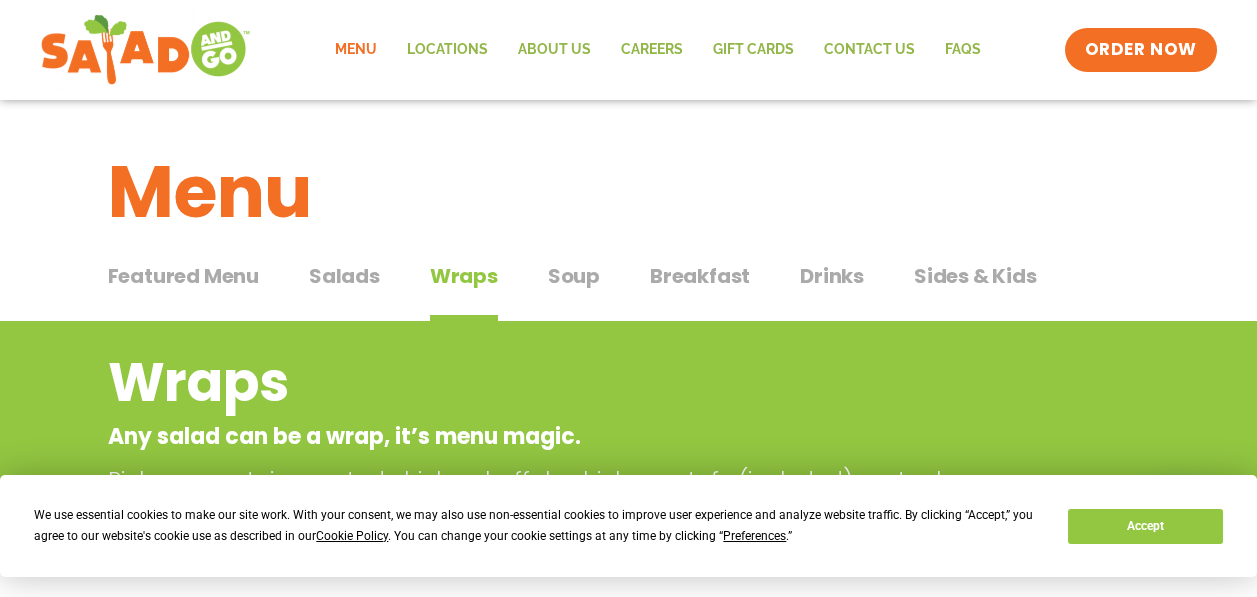 click on "Salads" at bounding box center (344, 276) 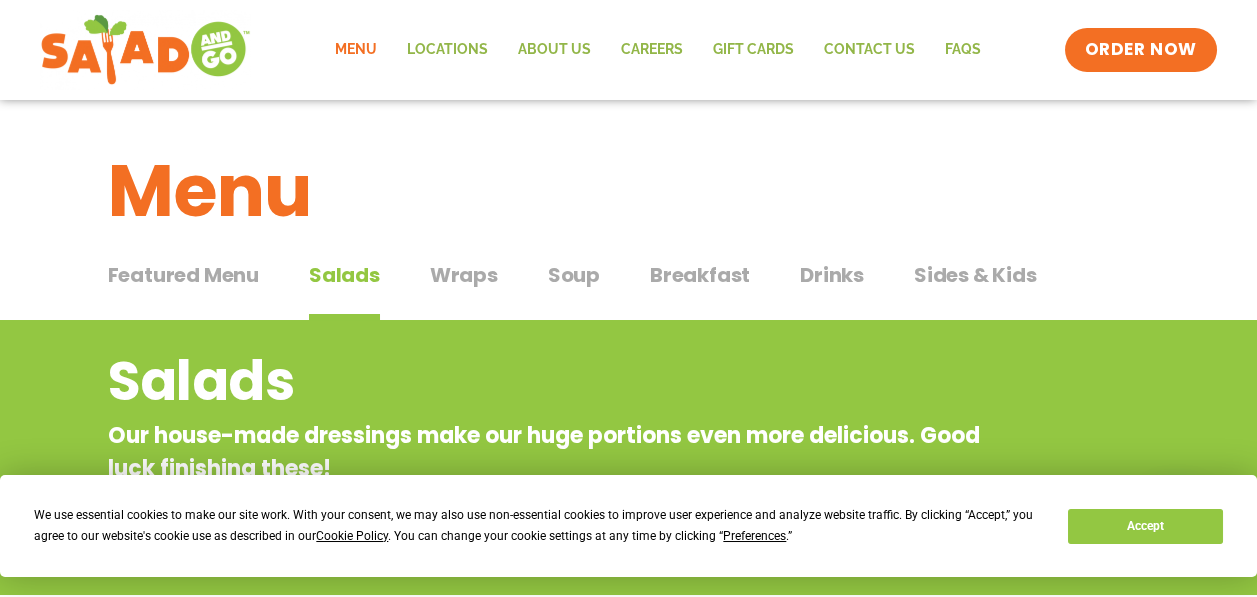 scroll, scrollTop: 0, scrollLeft: 0, axis: both 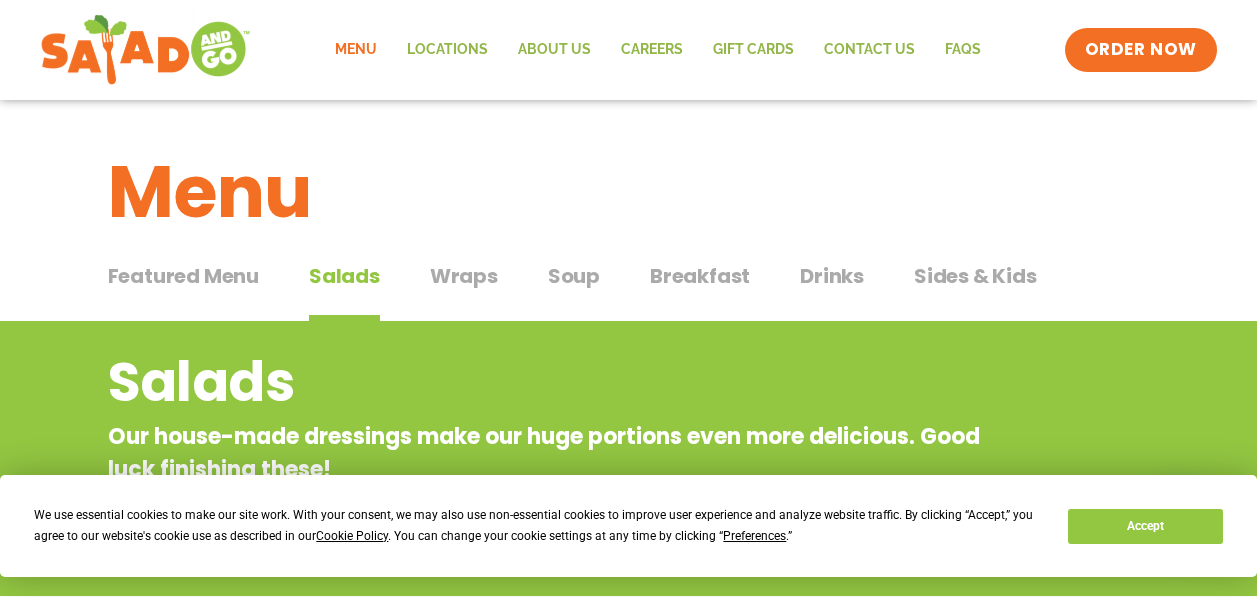 click on "Sides & Kids" at bounding box center (975, 276) 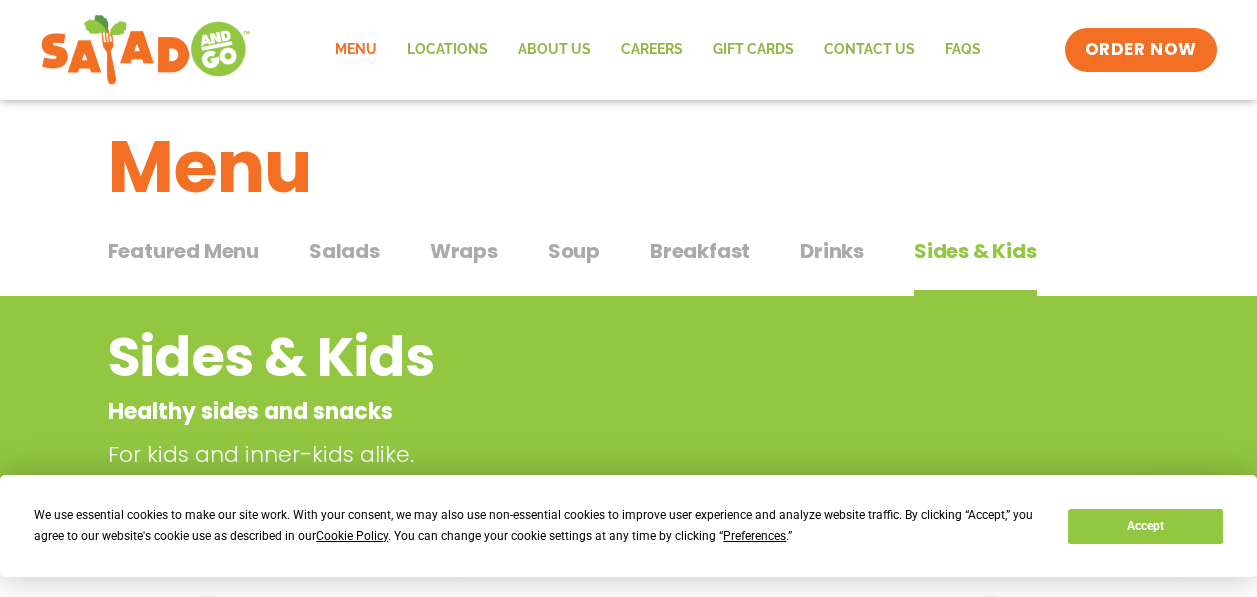 scroll, scrollTop: 0, scrollLeft: 0, axis: both 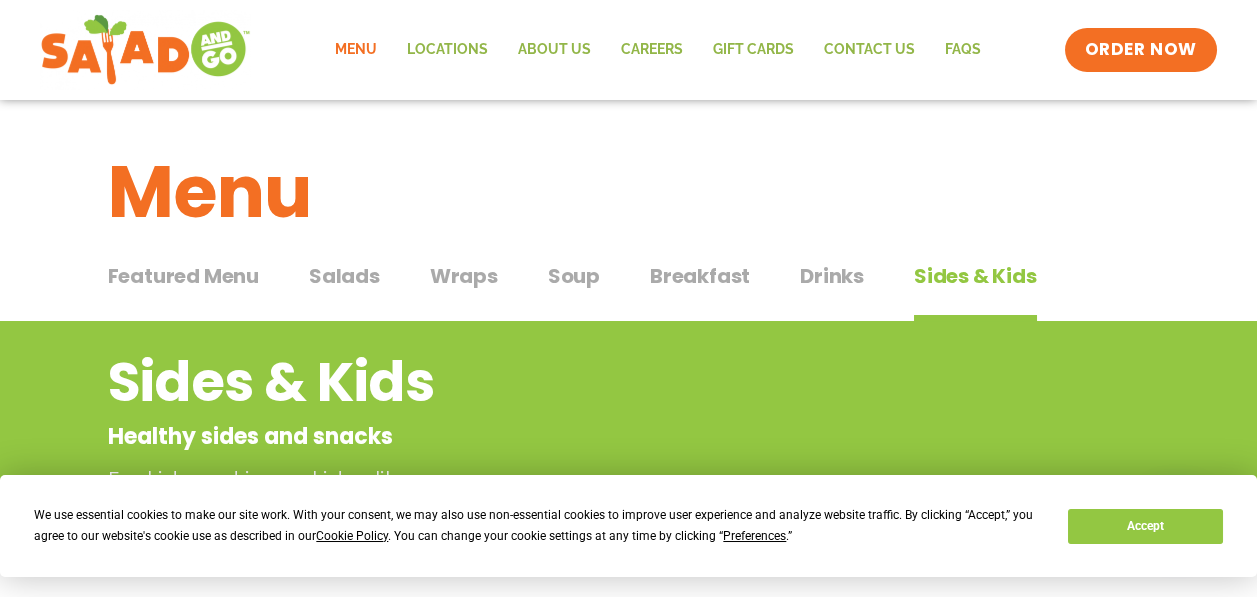 click on "Drinks" at bounding box center [832, 276] 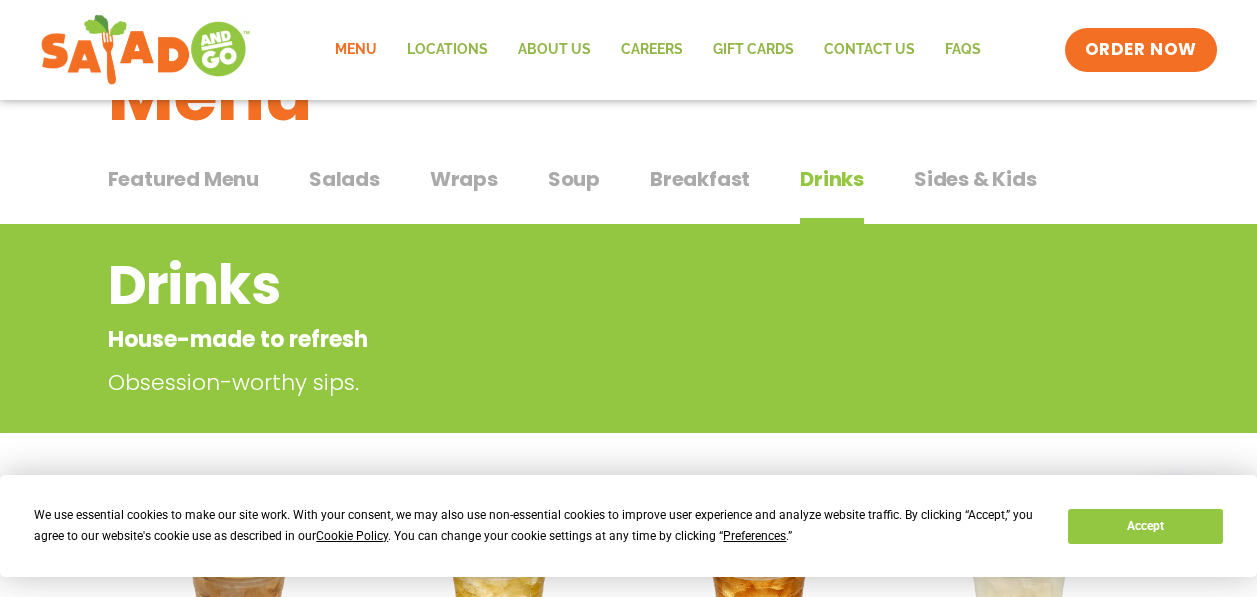scroll, scrollTop: 0, scrollLeft: 0, axis: both 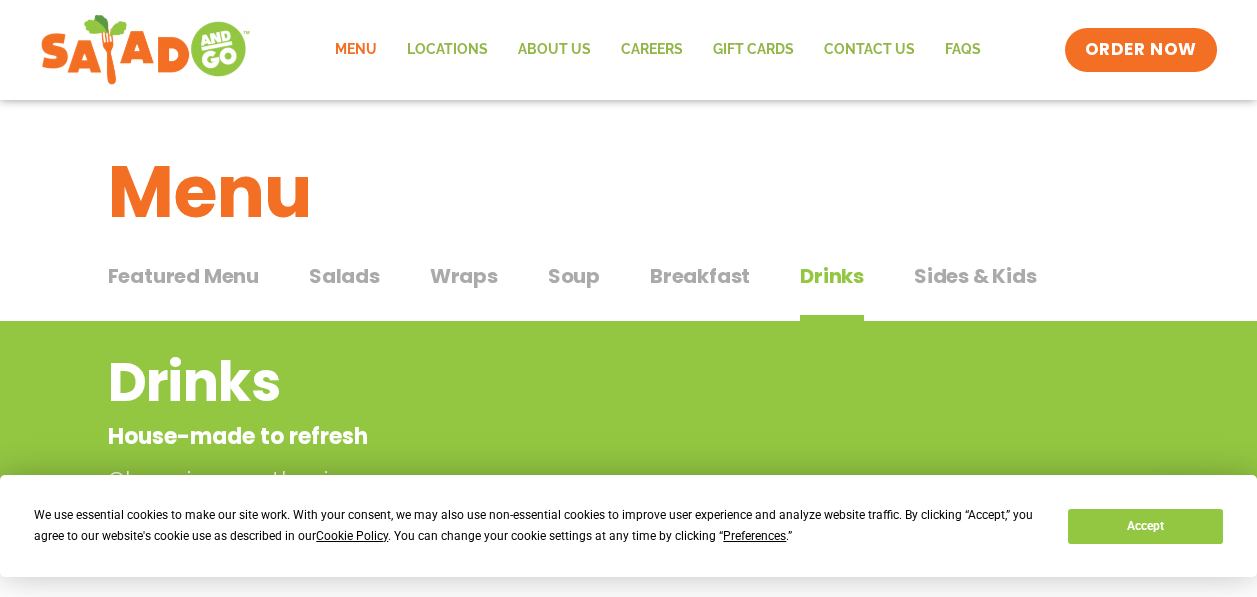 click on "Breakfast" at bounding box center [700, 276] 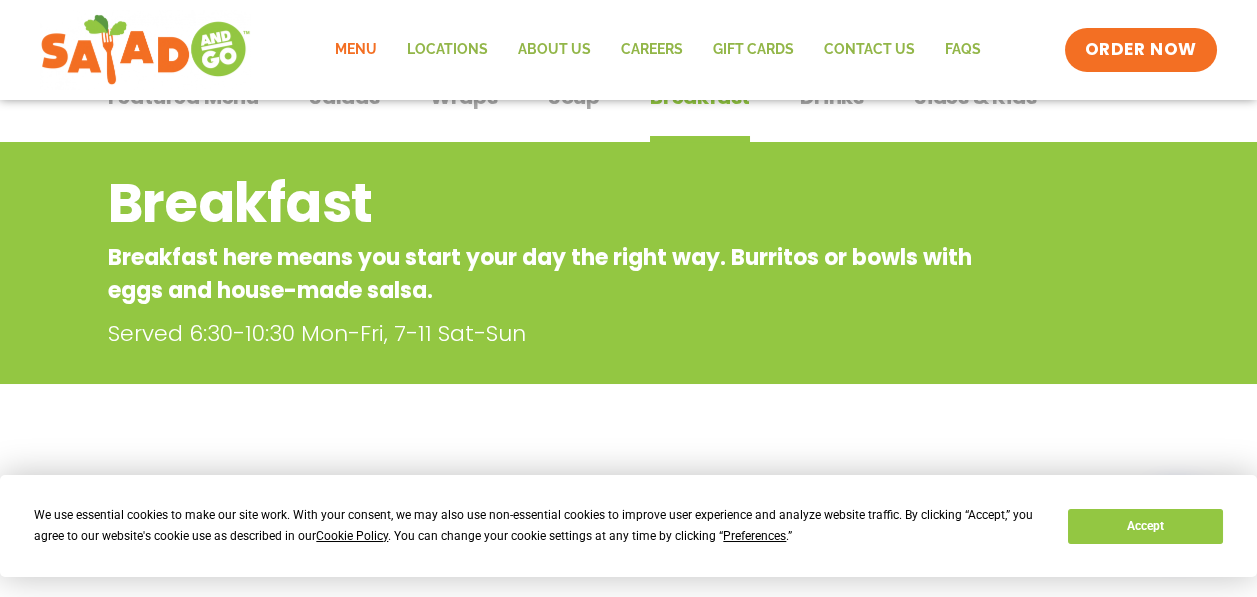 scroll, scrollTop: 0, scrollLeft: 0, axis: both 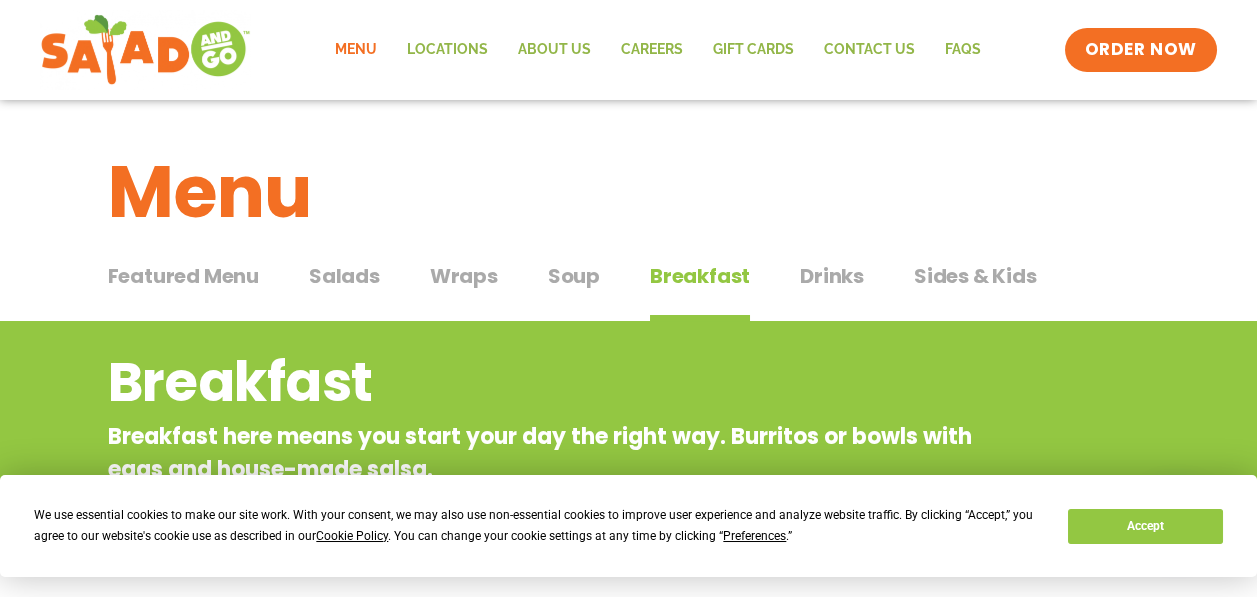 click on "Soup" at bounding box center [574, 276] 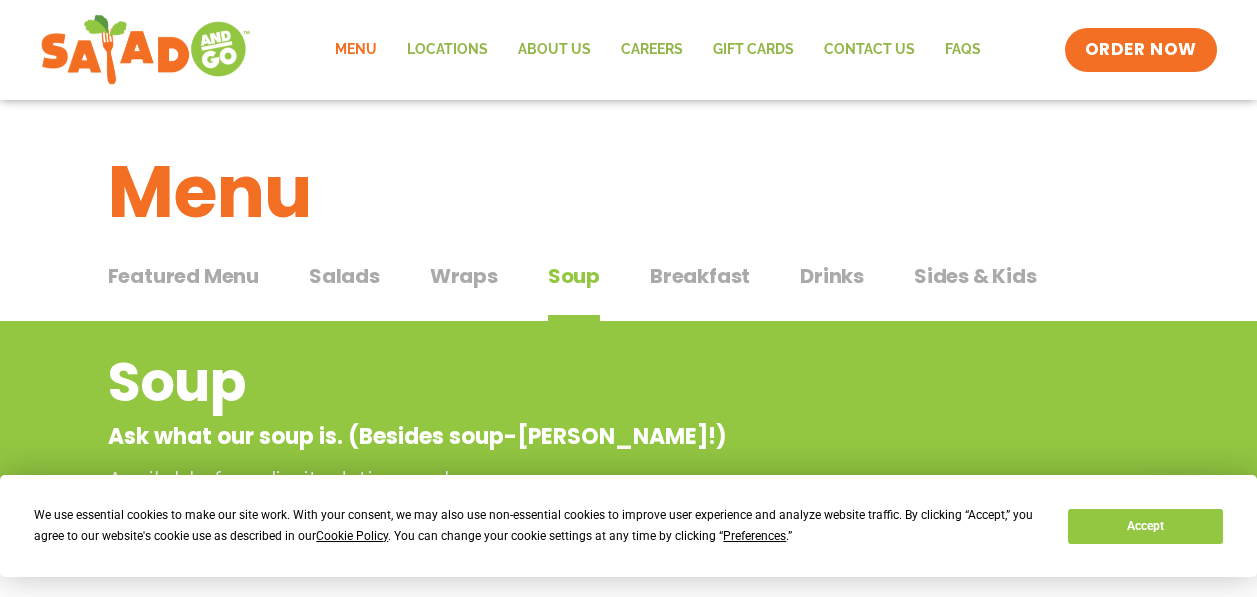 click on "Wraps" at bounding box center (464, 276) 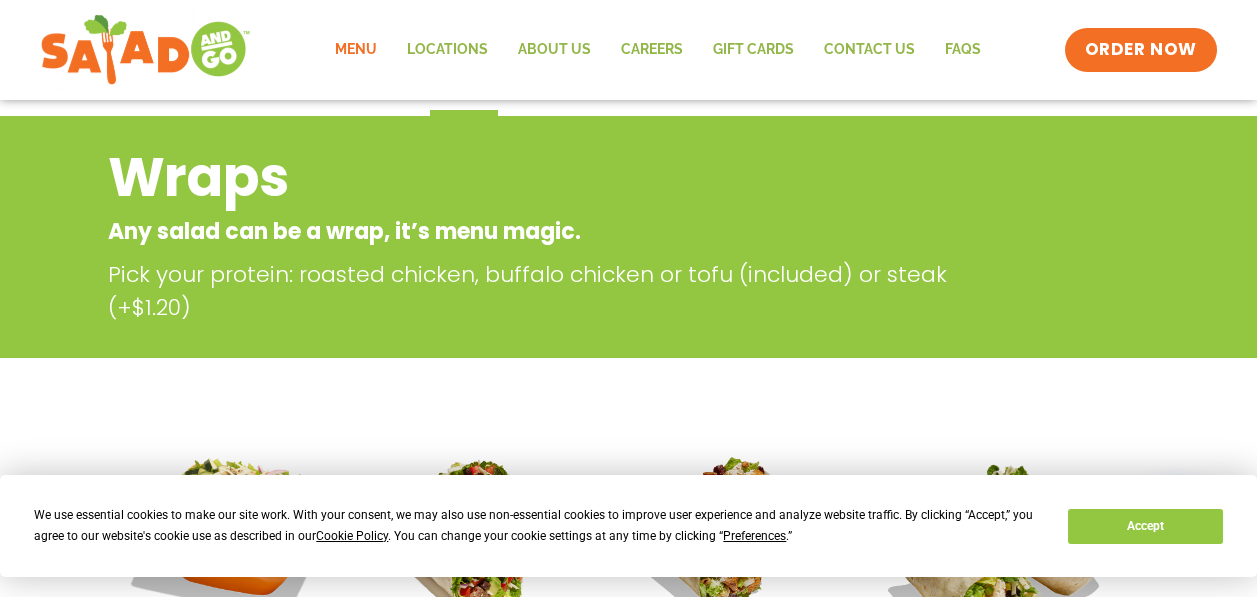 scroll, scrollTop: 200, scrollLeft: 0, axis: vertical 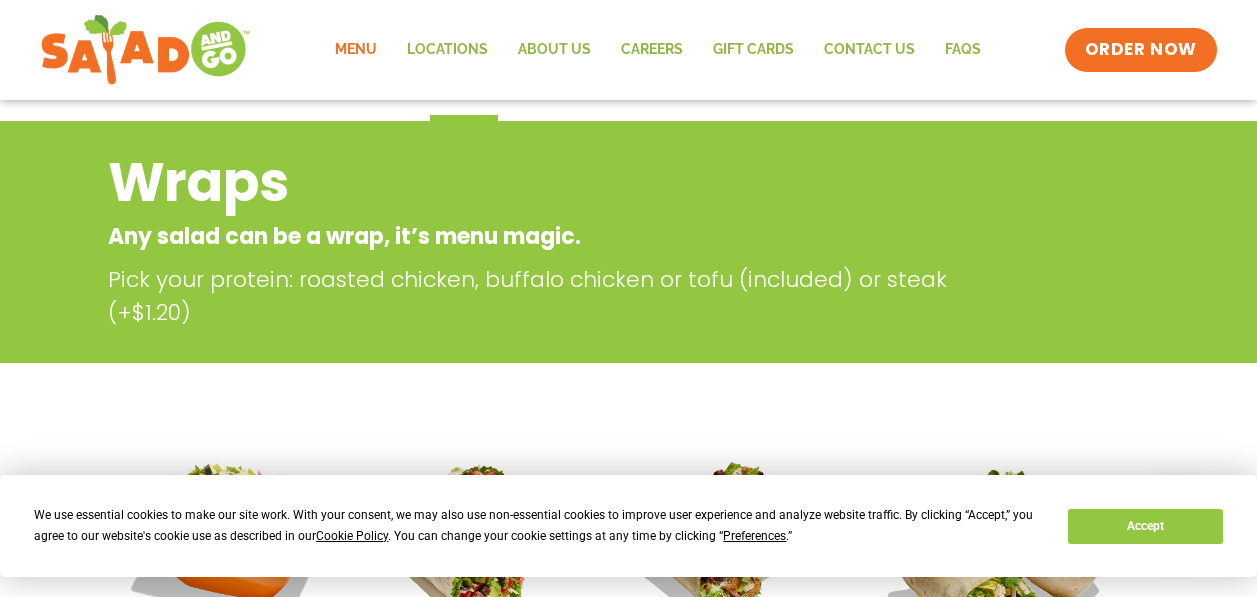 click on "Menu" 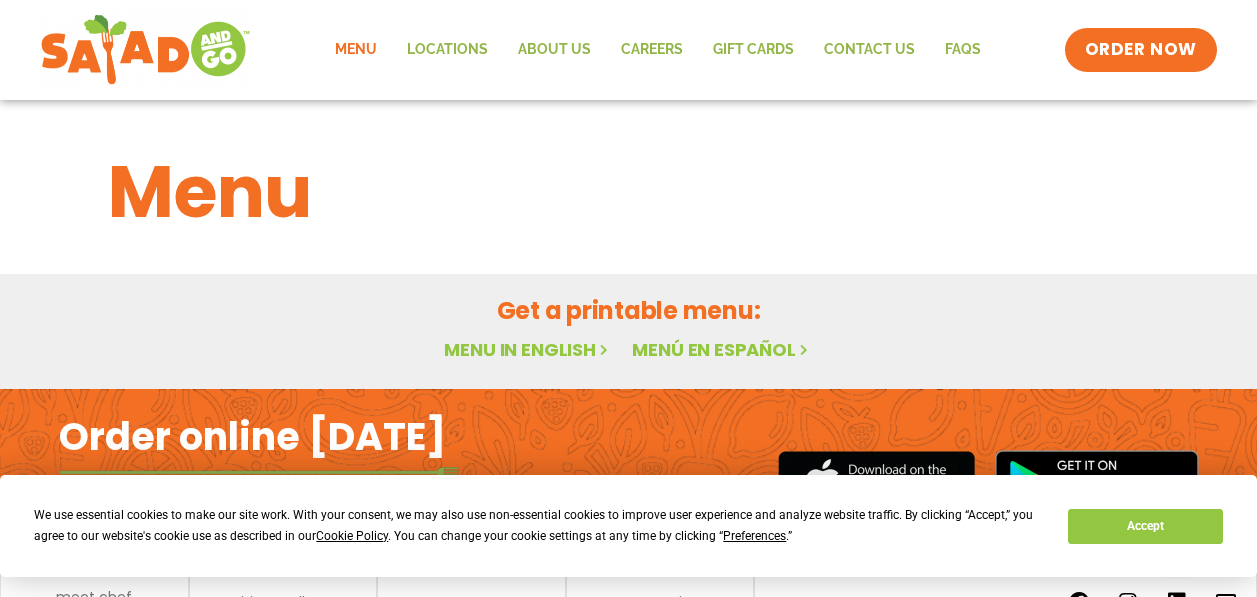 scroll, scrollTop: 0, scrollLeft: 0, axis: both 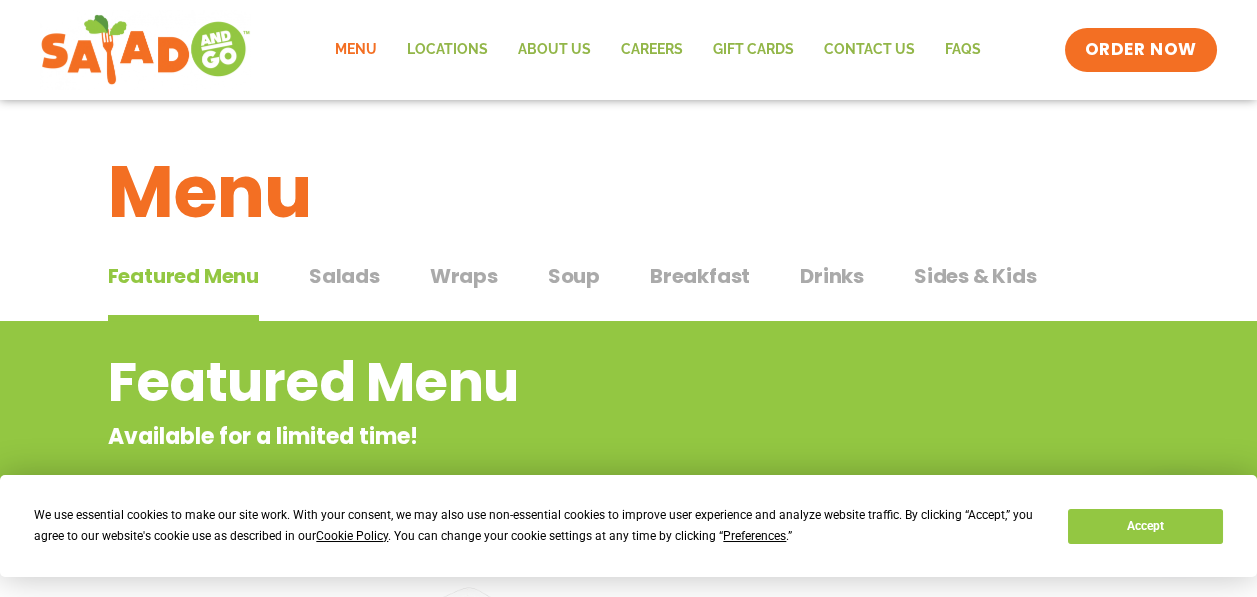 click on "Salads" at bounding box center [344, 276] 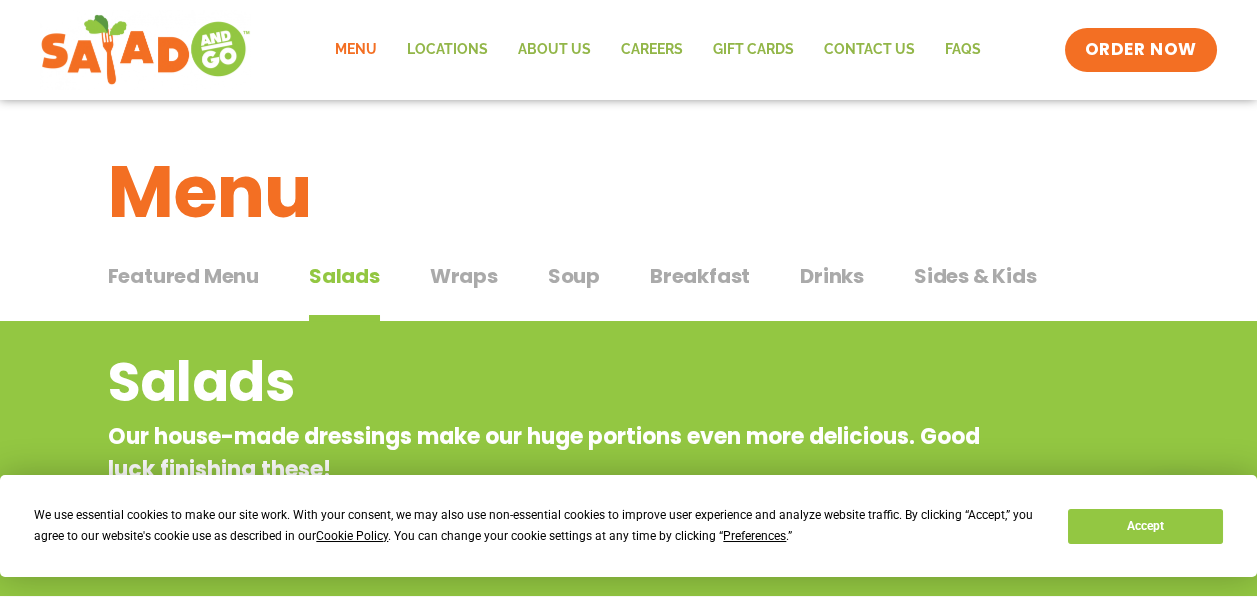 click on "Menu" at bounding box center (629, 192) 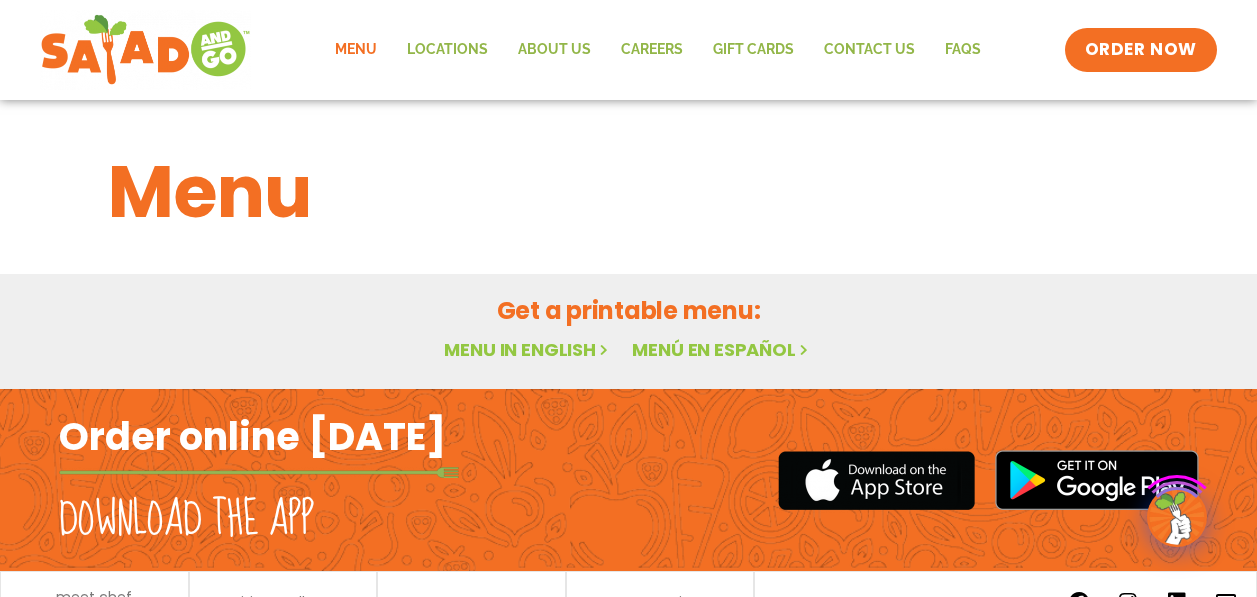 scroll, scrollTop: 0, scrollLeft: 0, axis: both 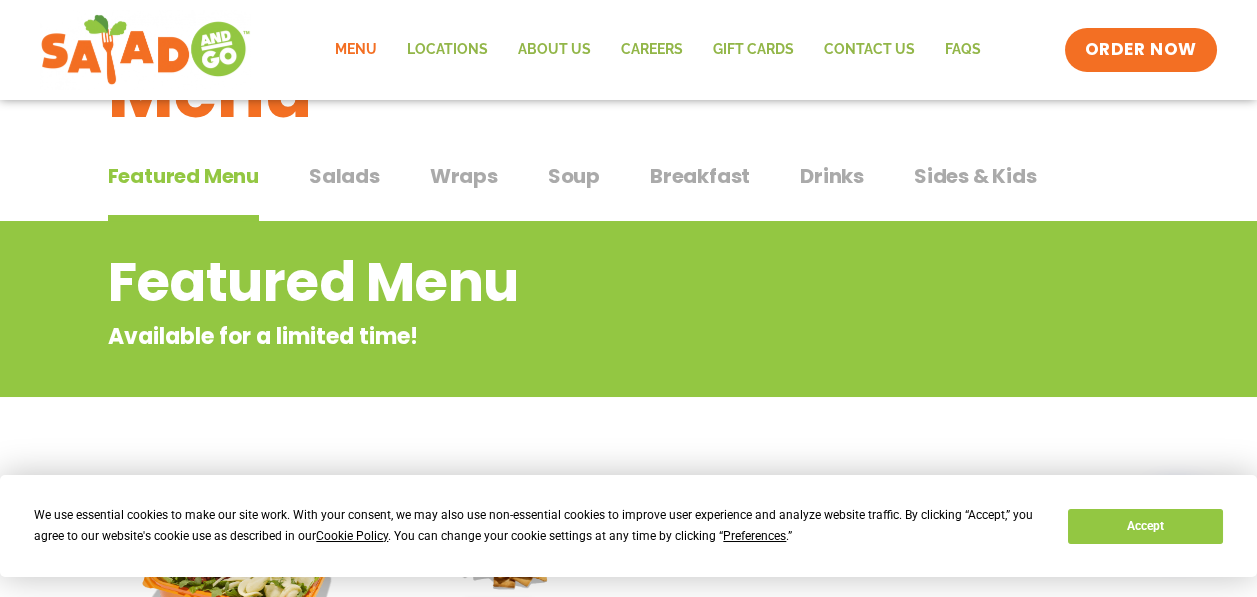 click on "Salads" at bounding box center [344, 176] 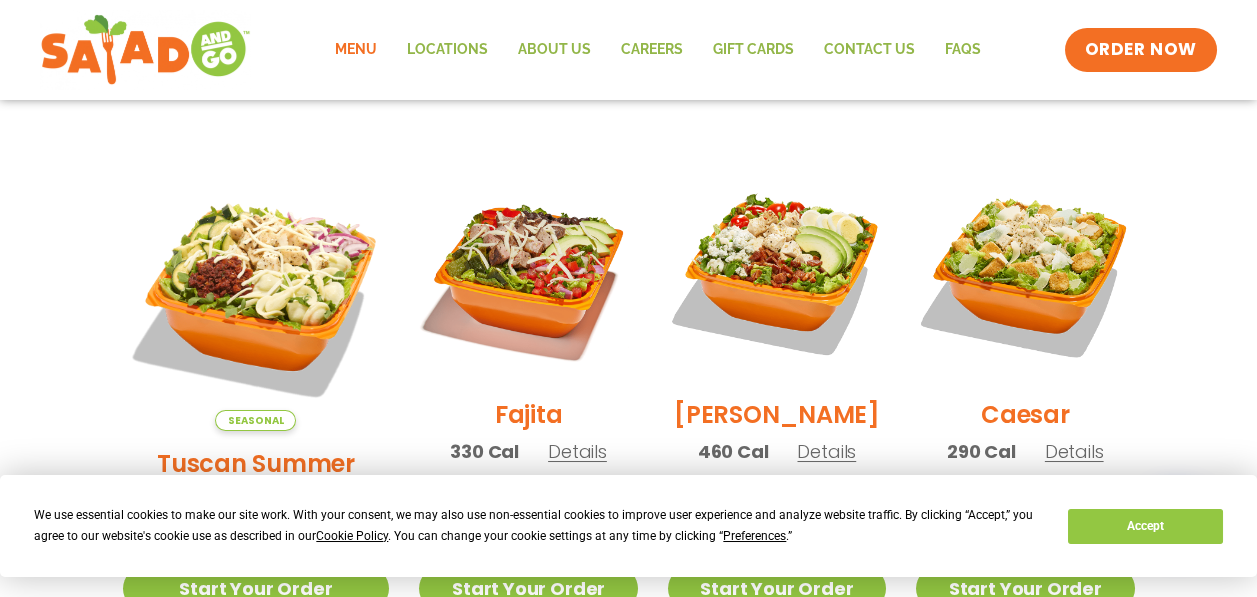 scroll, scrollTop: 600, scrollLeft: 0, axis: vertical 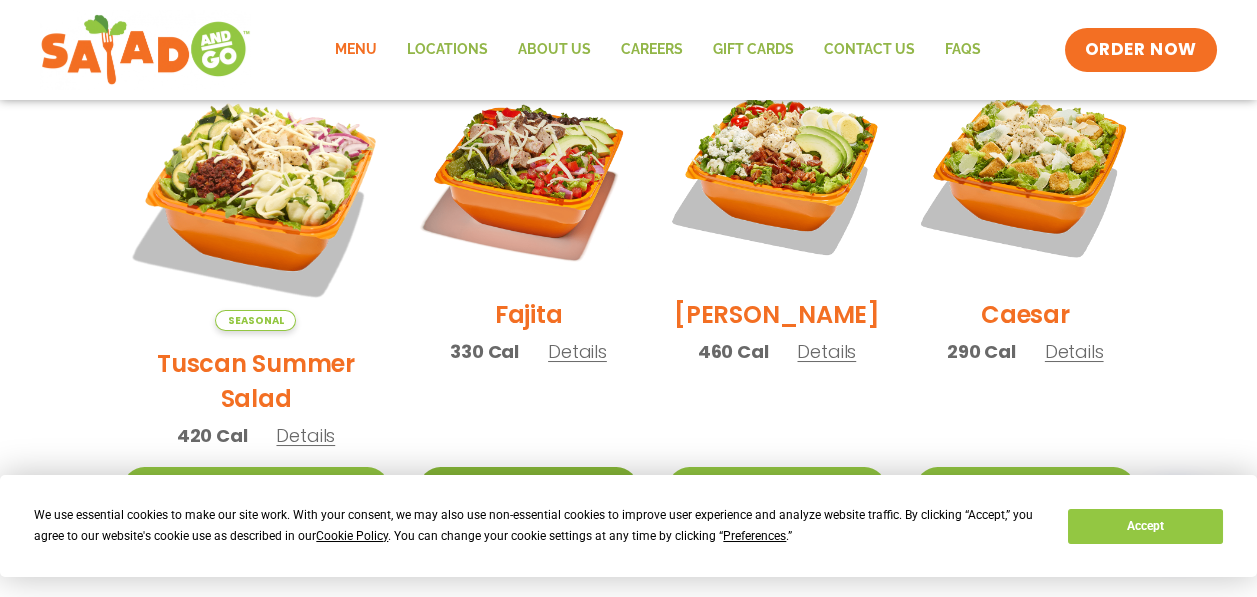click on "Start Your Order" at bounding box center [528, 488] 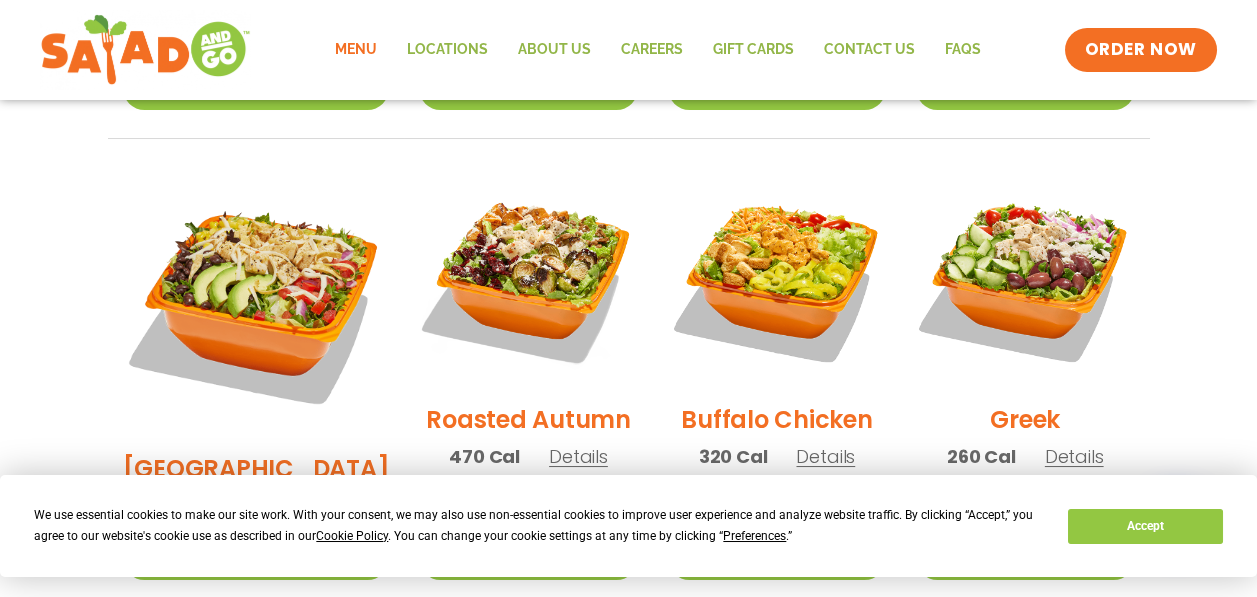 scroll, scrollTop: 900, scrollLeft: 0, axis: vertical 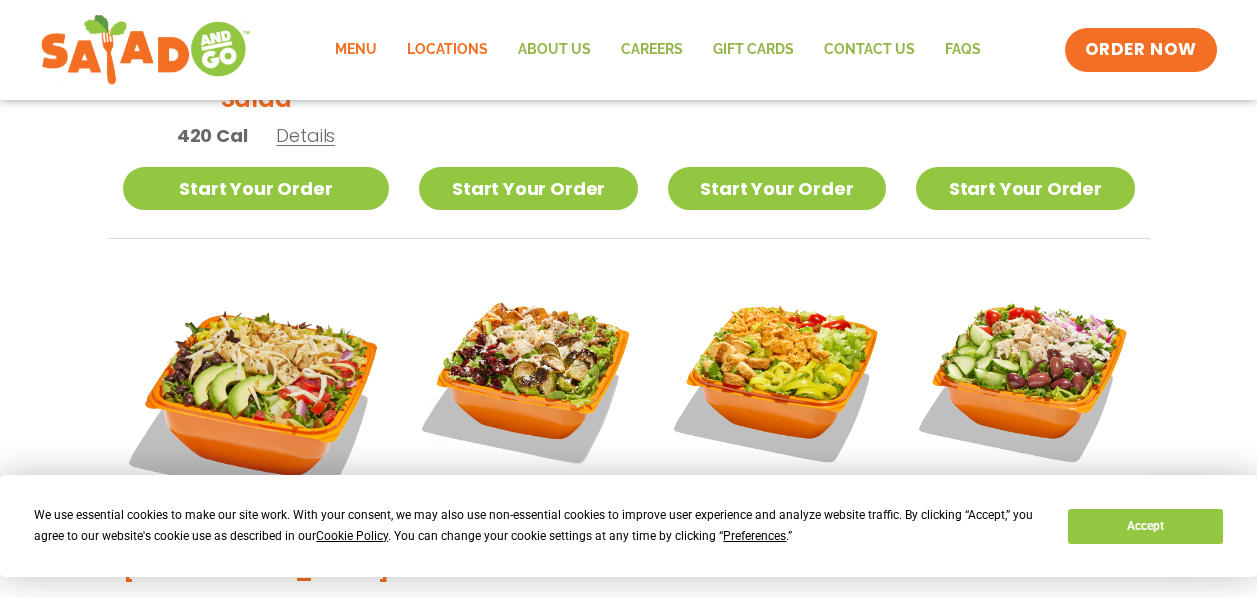 click on "Locations" 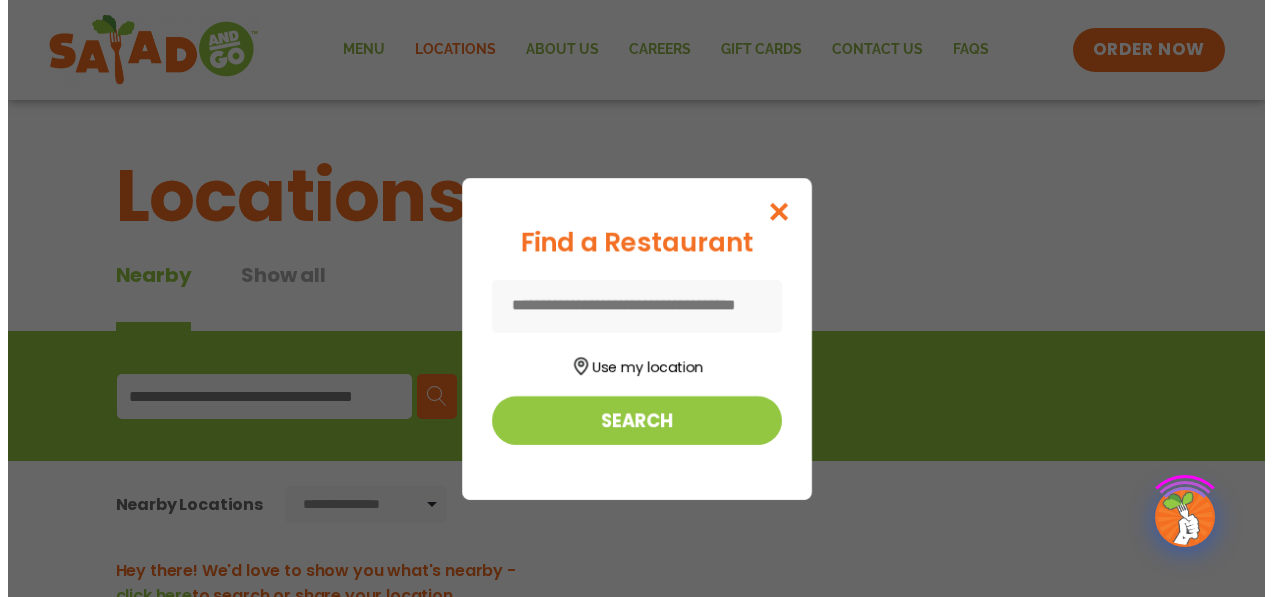 scroll, scrollTop: 0, scrollLeft: 0, axis: both 